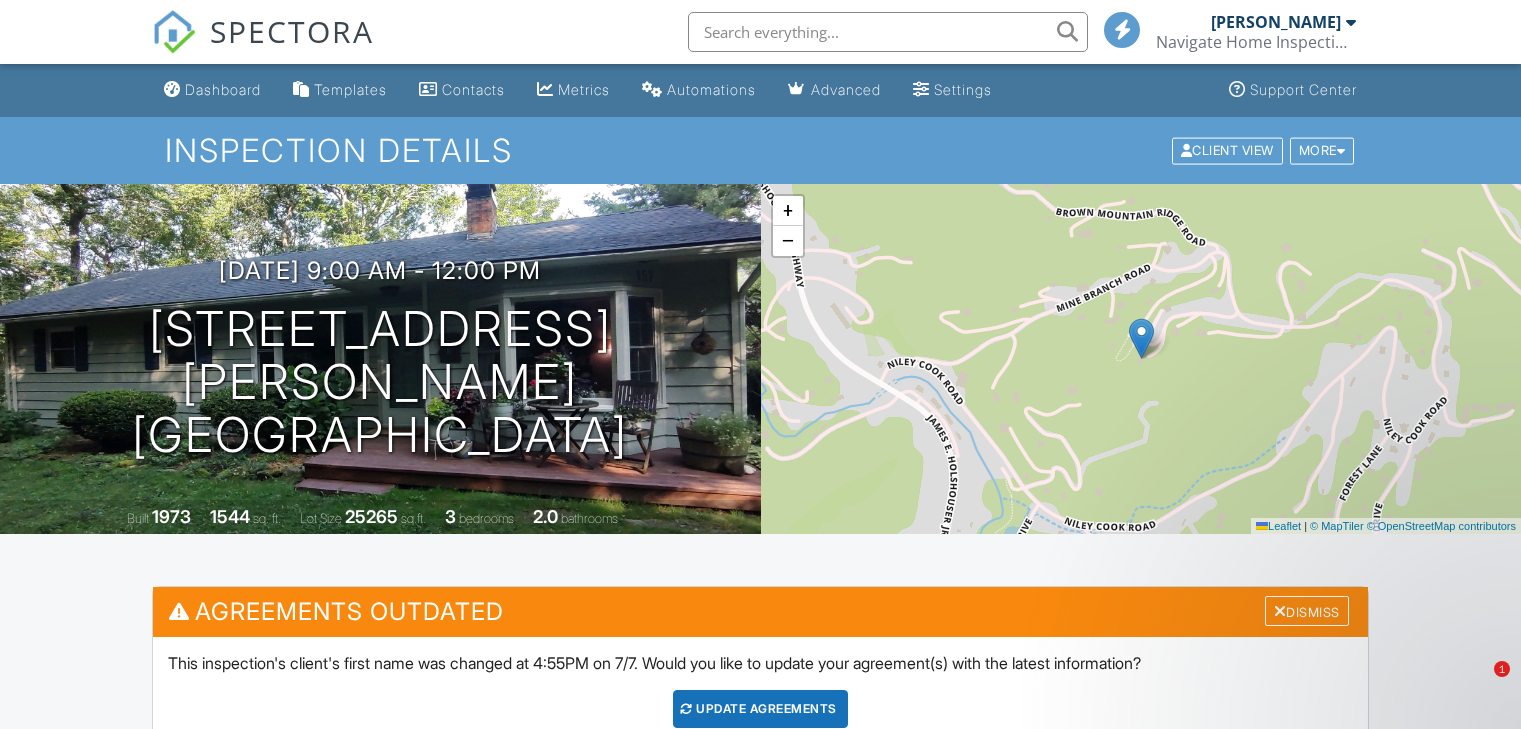 scroll, scrollTop: 650, scrollLeft: 0, axis: vertical 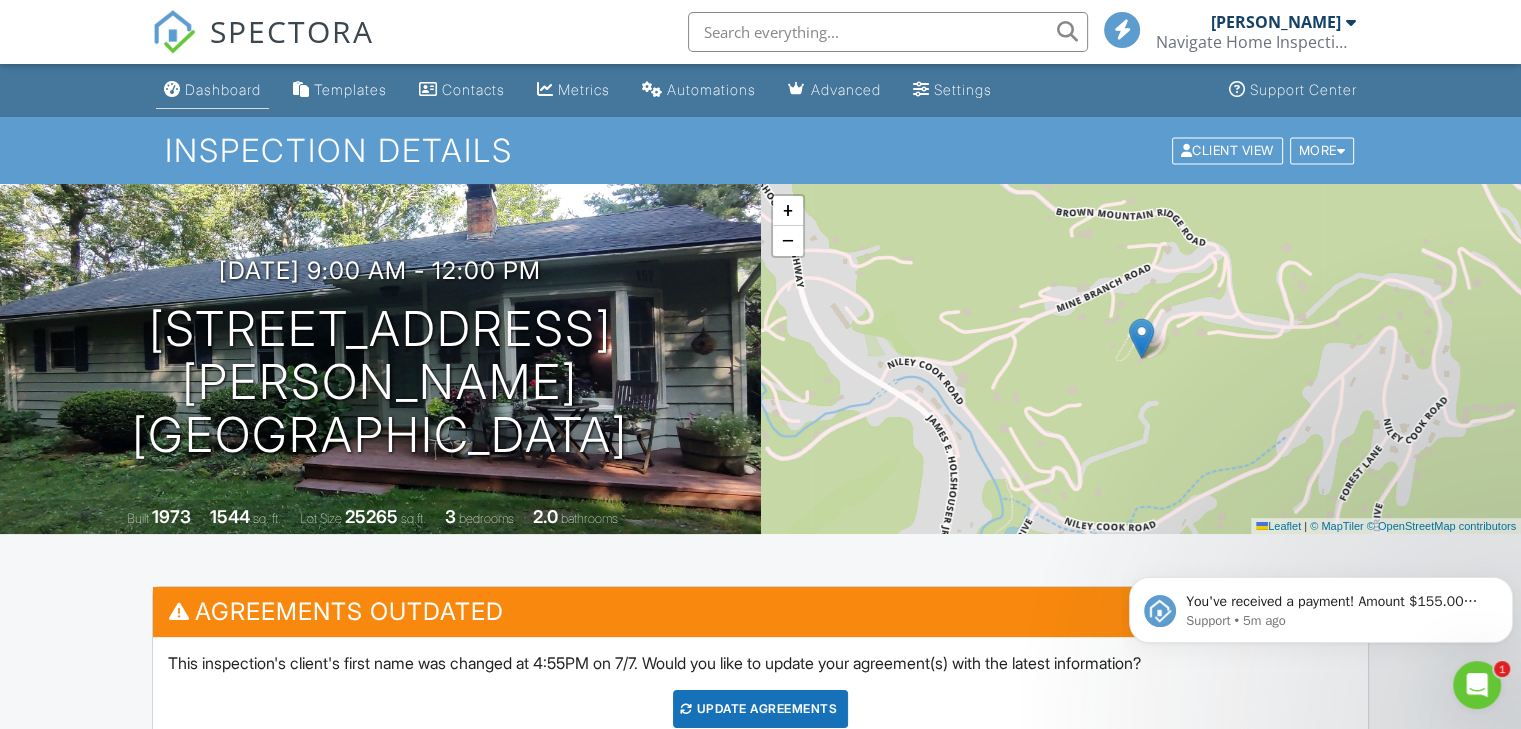 click on "Dashboard" at bounding box center (223, 89) 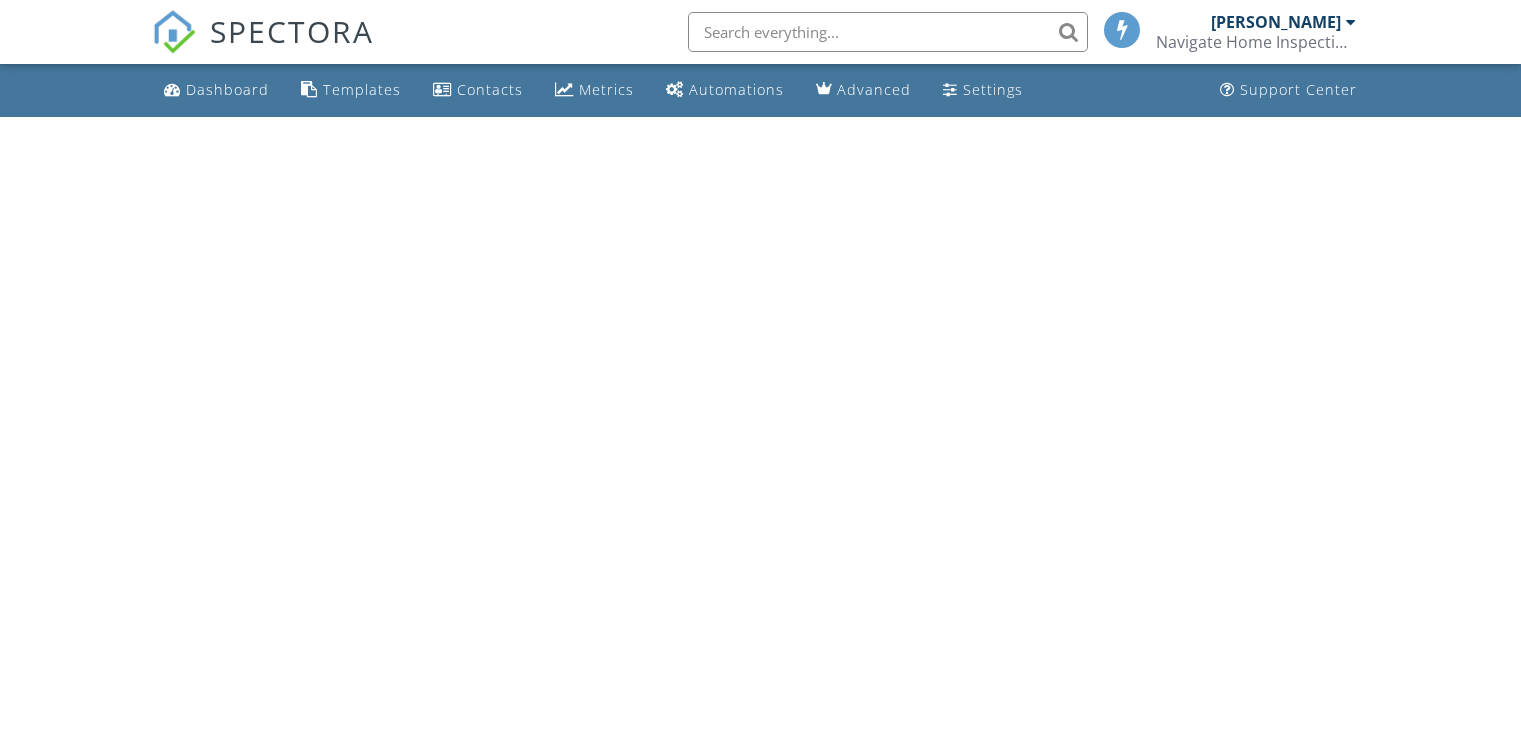 scroll, scrollTop: 0, scrollLeft: 0, axis: both 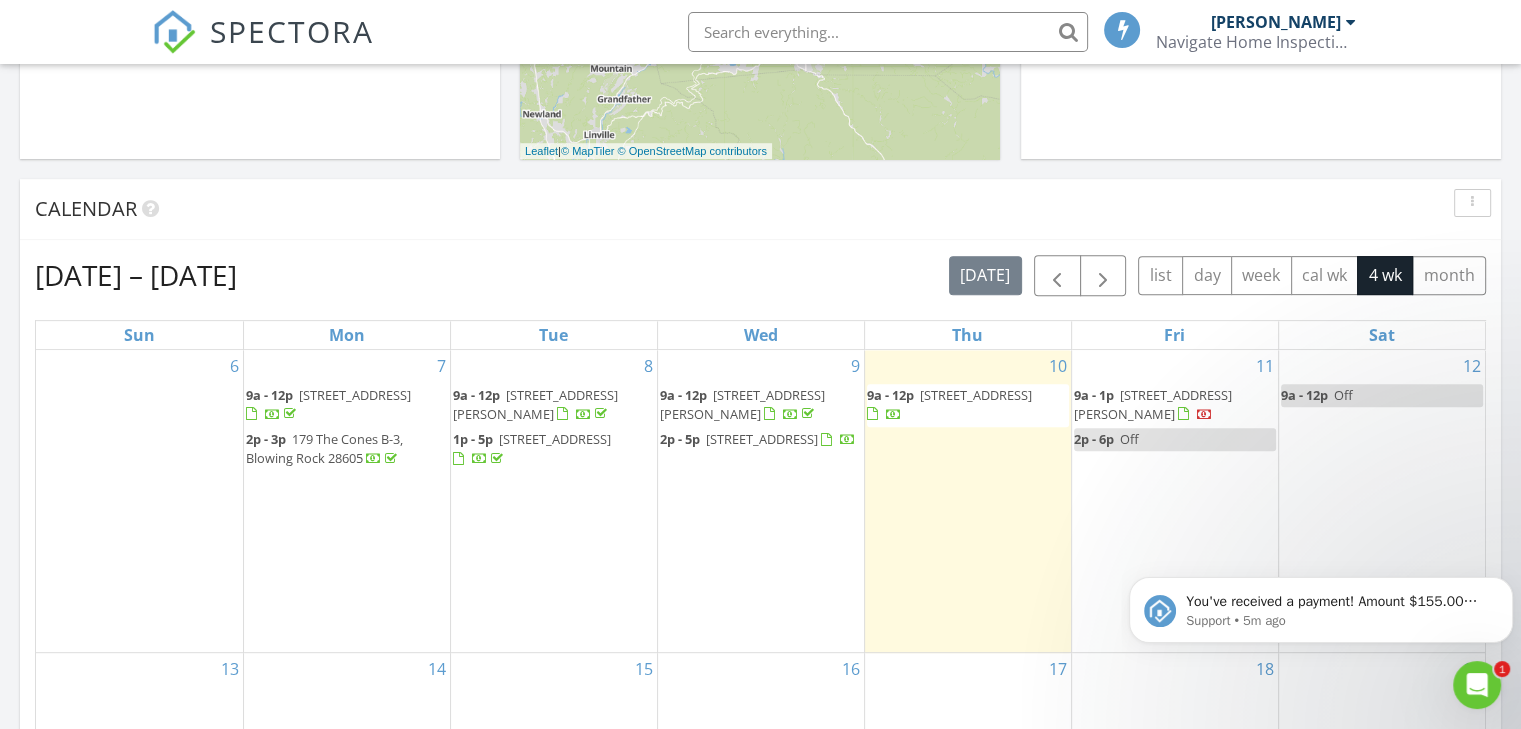 click on "157 Twisted Laurel Ln, Blowing Rock 28605" at bounding box center (742, 404) 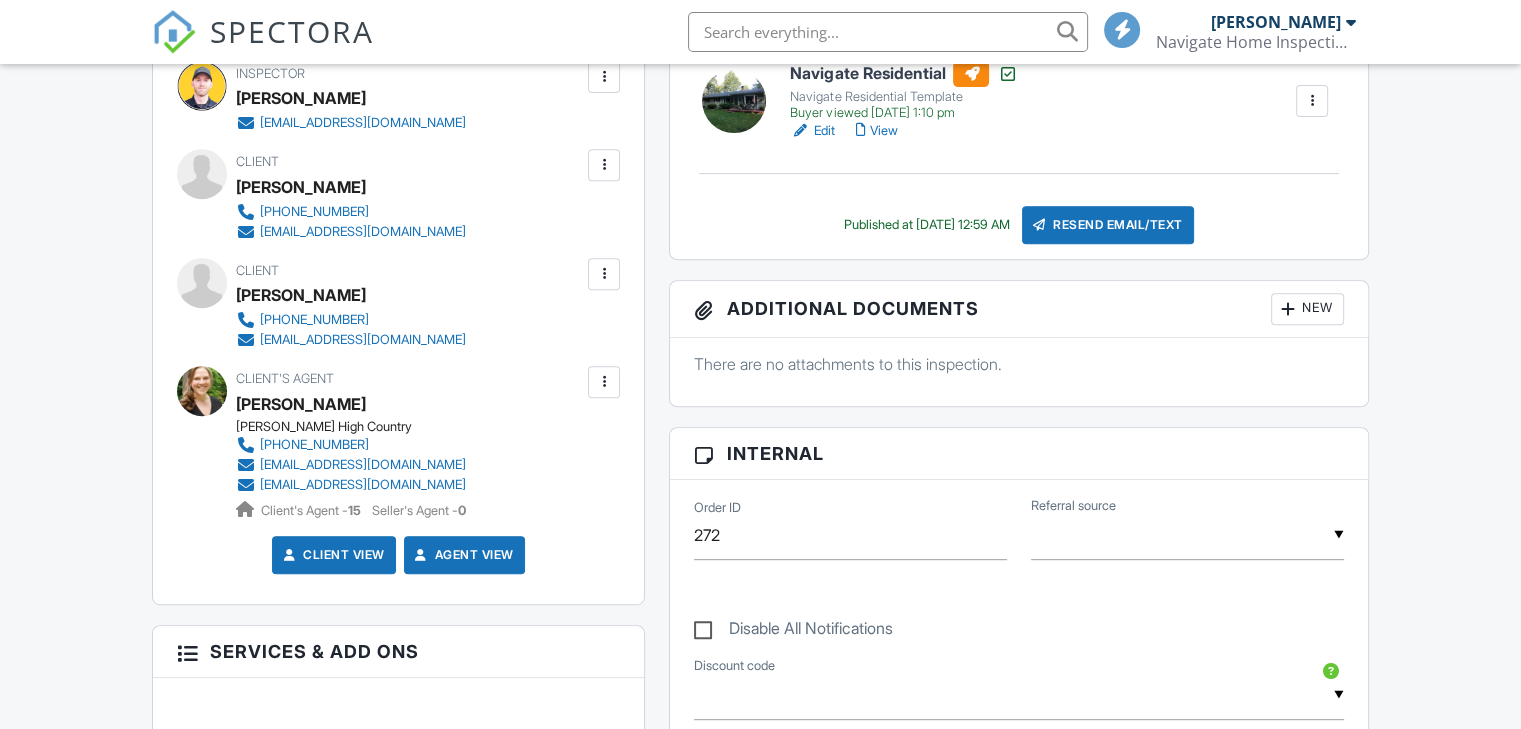 scroll, scrollTop: 1417, scrollLeft: 0, axis: vertical 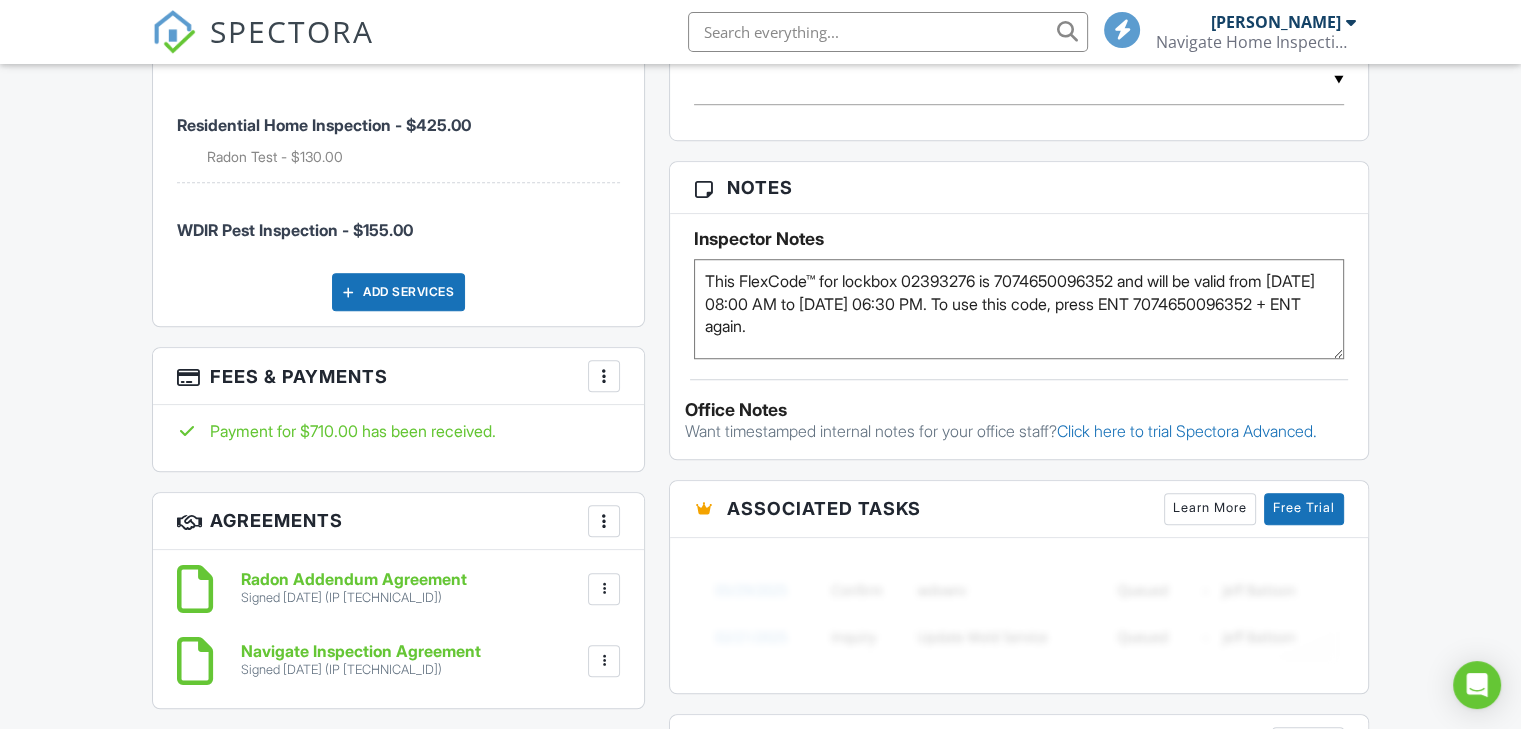 click on "SPECTORA
[PERSON_NAME]
Navigate Home Inspections
Role:
Inspector
Change Role
Dashboard
New Inspection
Inspections
Calendar
Template Editor
Contacts
Automations
Team
Metrics
Payments
Data Exports
Billing
Reporting
Advanced
Settings
What's New
Sign Out
Change Active Role
Your account has more than one possible role. Please choose how you'd like to view the site:
Company/Agency
City
Role
Dashboard
Templates
Contacts
Metrics
Automations
Advanced
Settings
Support Center
Inspection Details
Client View
More
Property Details
Reschedule
Reorder / Copy" at bounding box center (760, 399) 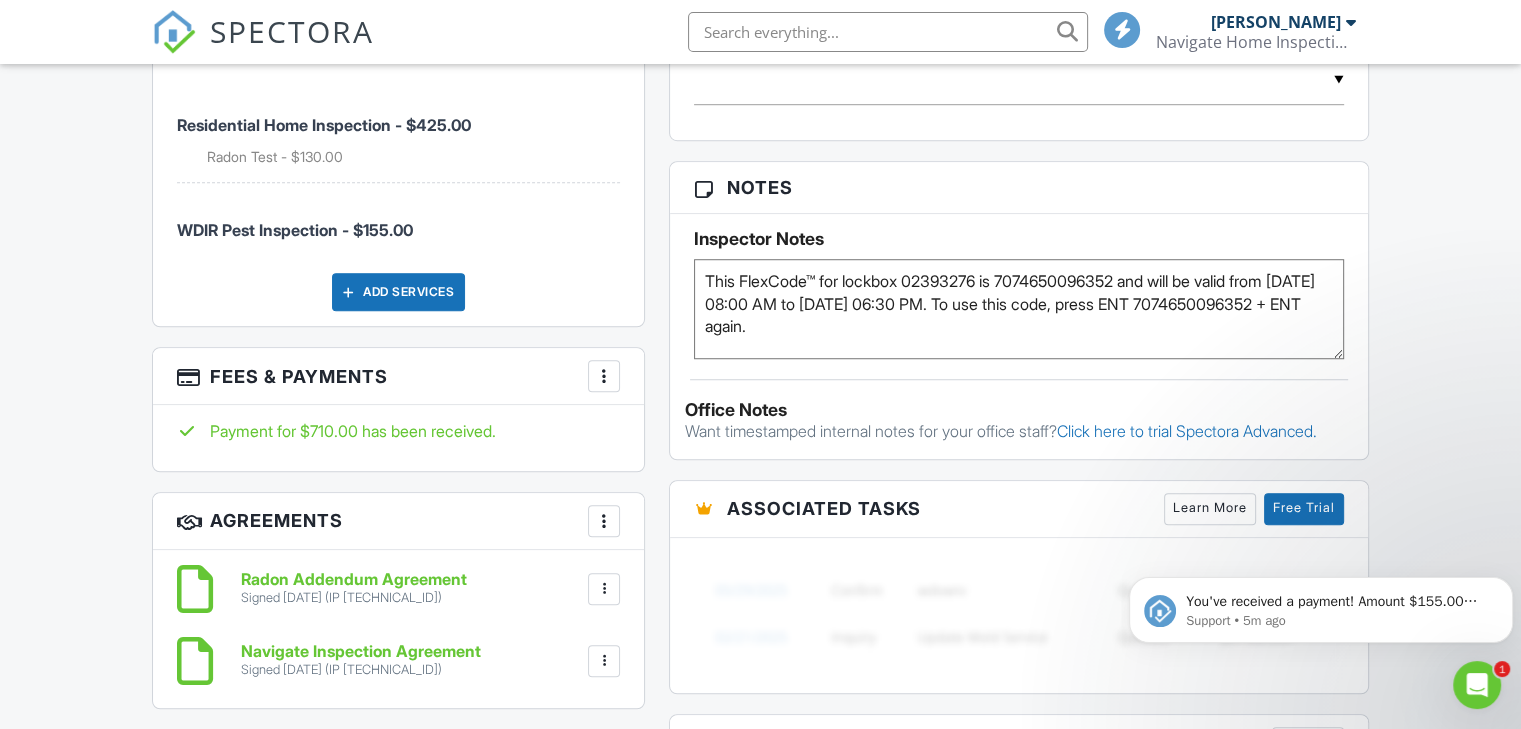 scroll, scrollTop: 0, scrollLeft: 0, axis: both 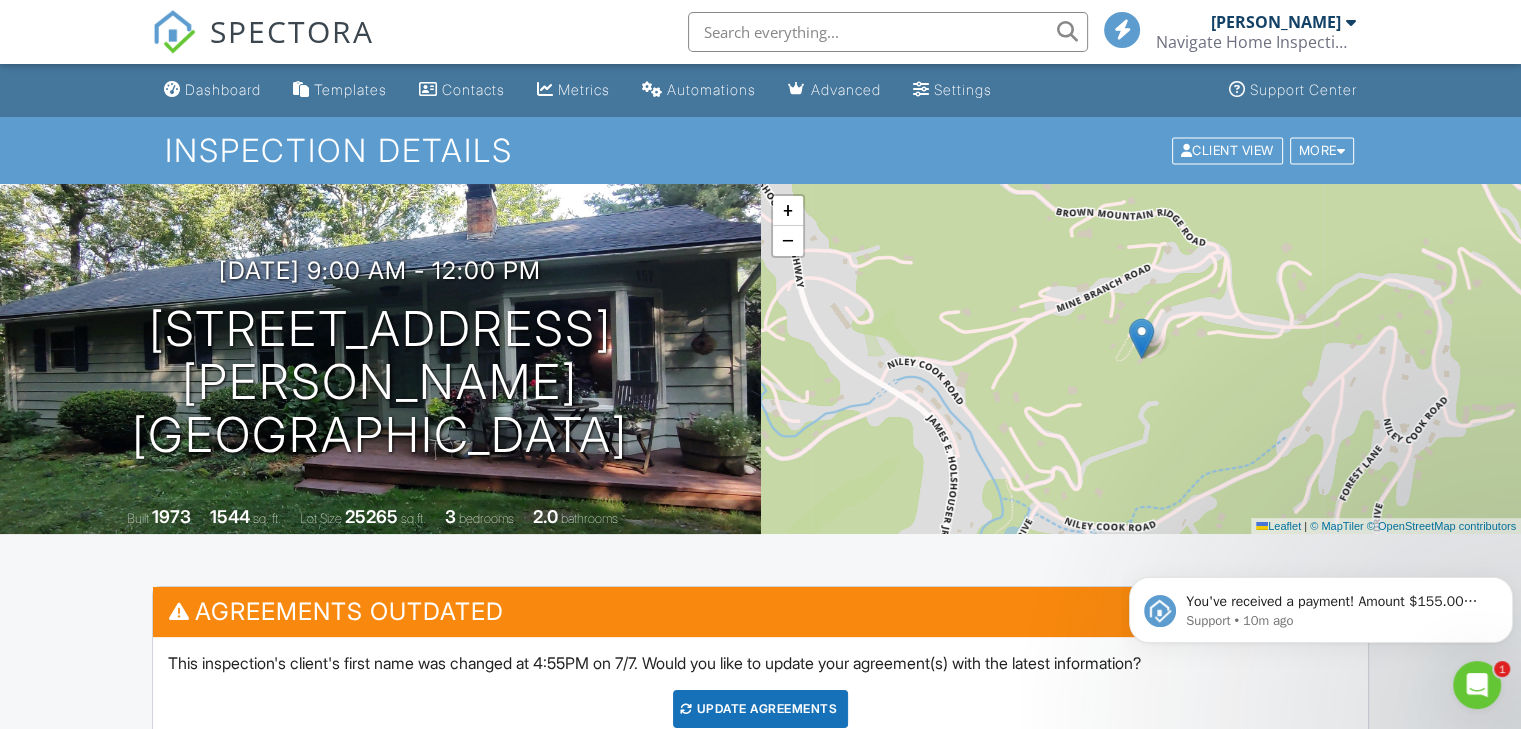 click at bounding box center [888, 32] 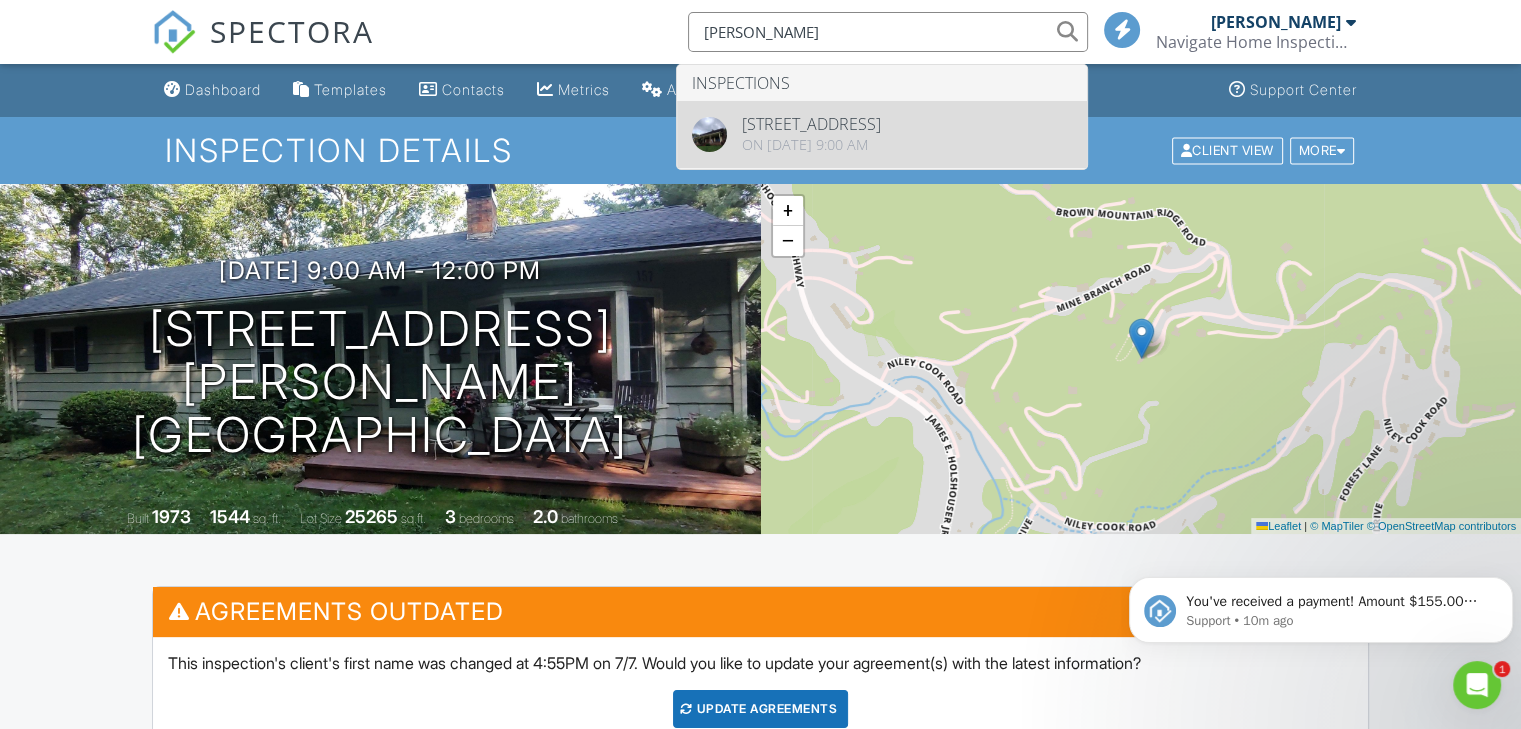 type on "Rose Shur" 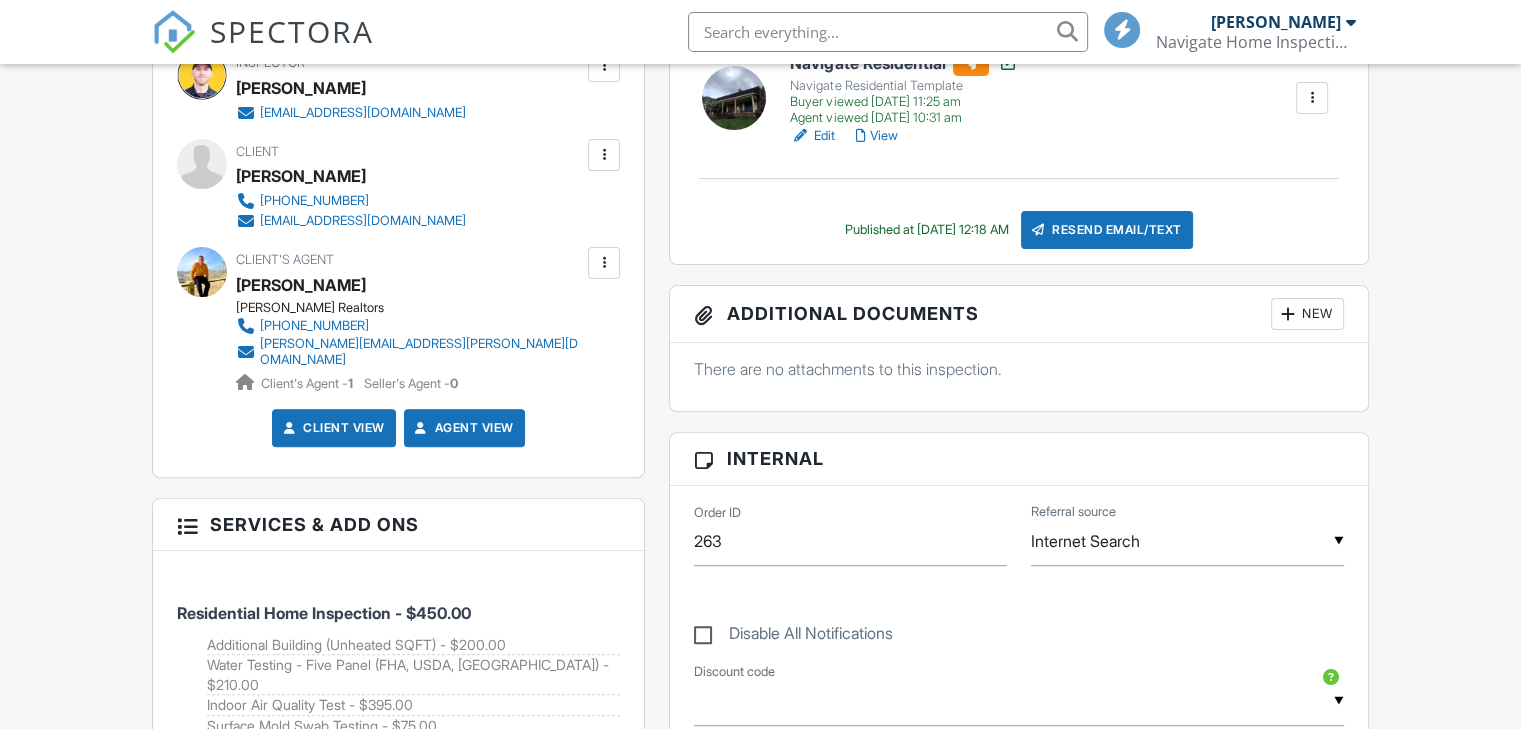 scroll, scrollTop: 609, scrollLeft: 0, axis: vertical 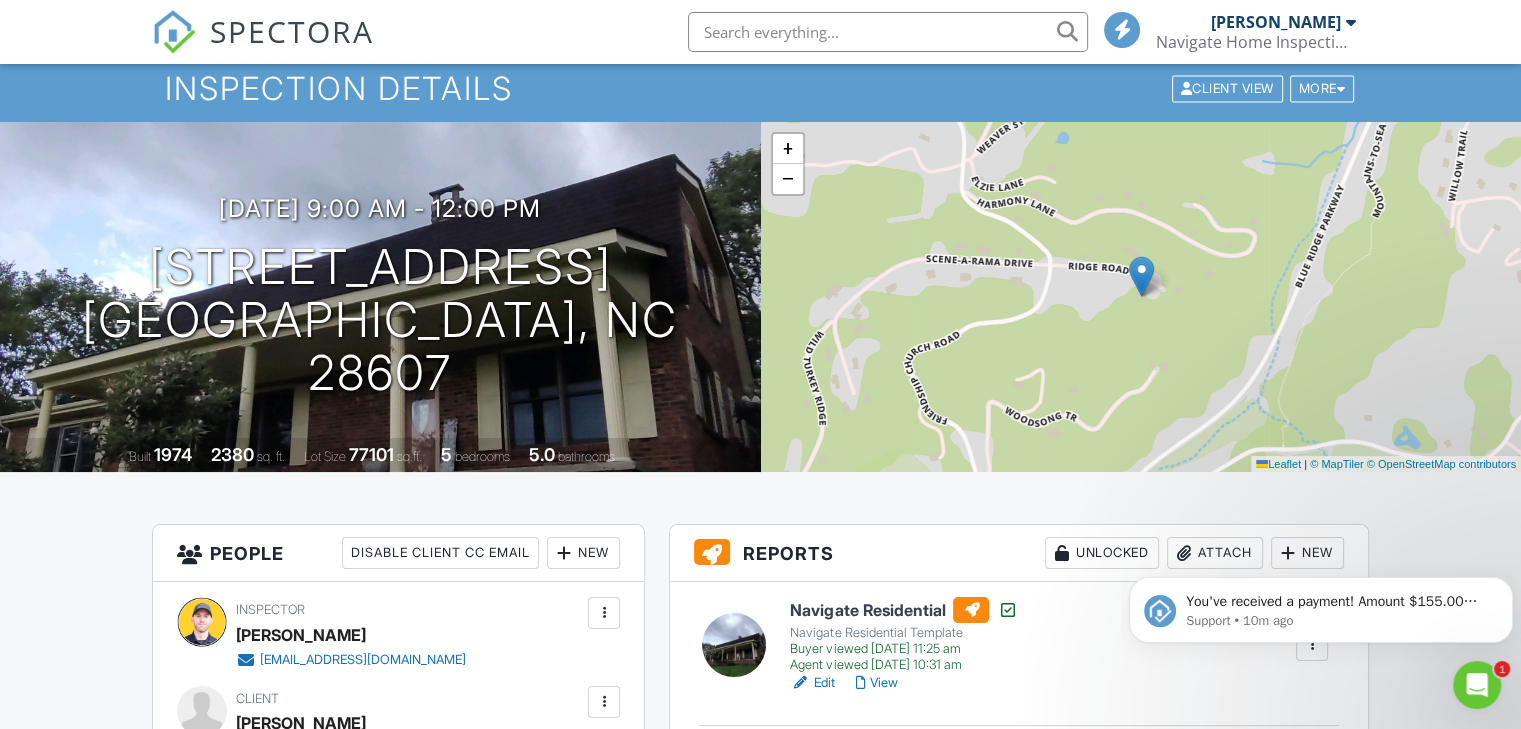 drag, startPoint x: 1526, startPoint y: 94, endPoint x: 1529, endPoint y: 109, distance: 15.297058 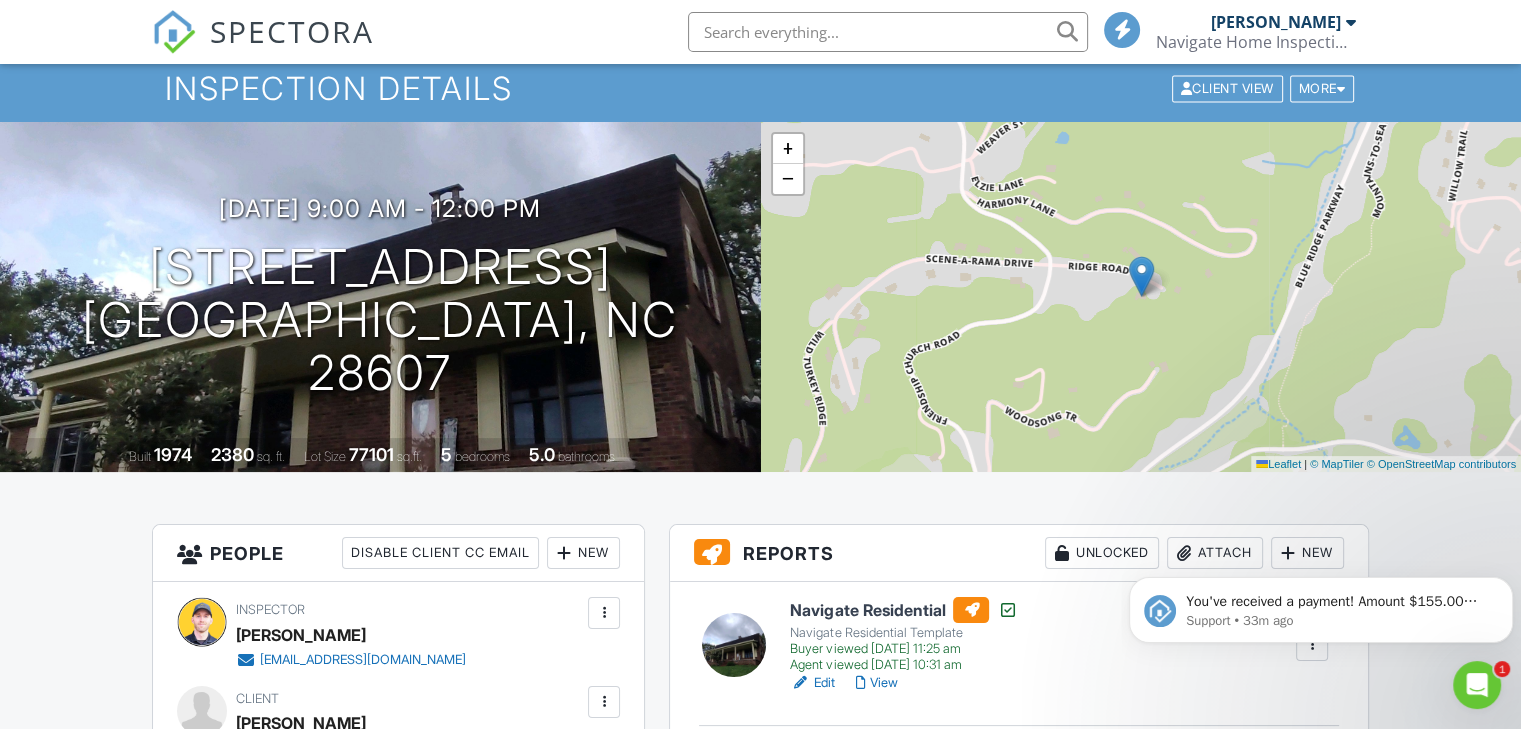 click on "SPECTORA" at bounding box center [263, 48] 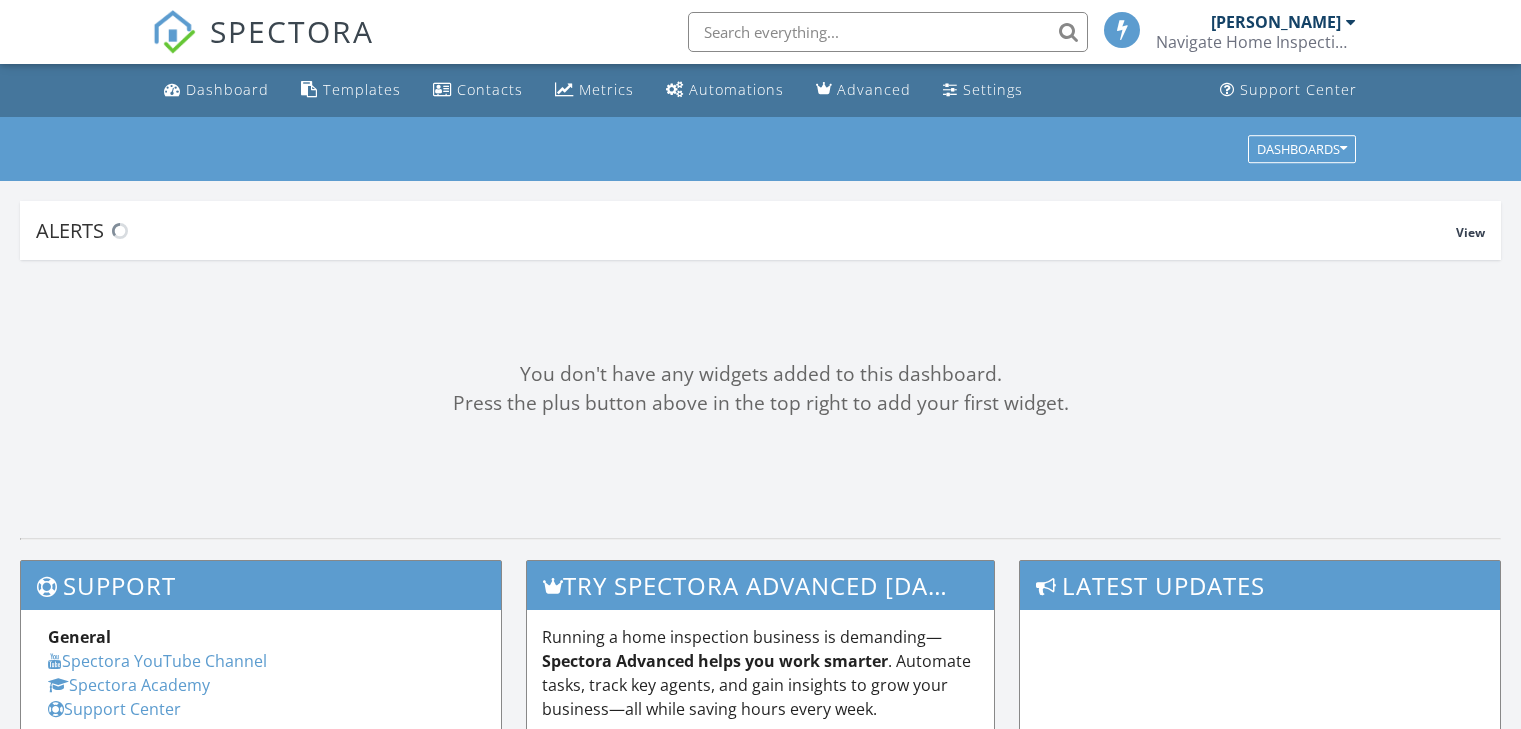 scroll, scrollTop: 0, scrollLeft: 0, axis: both 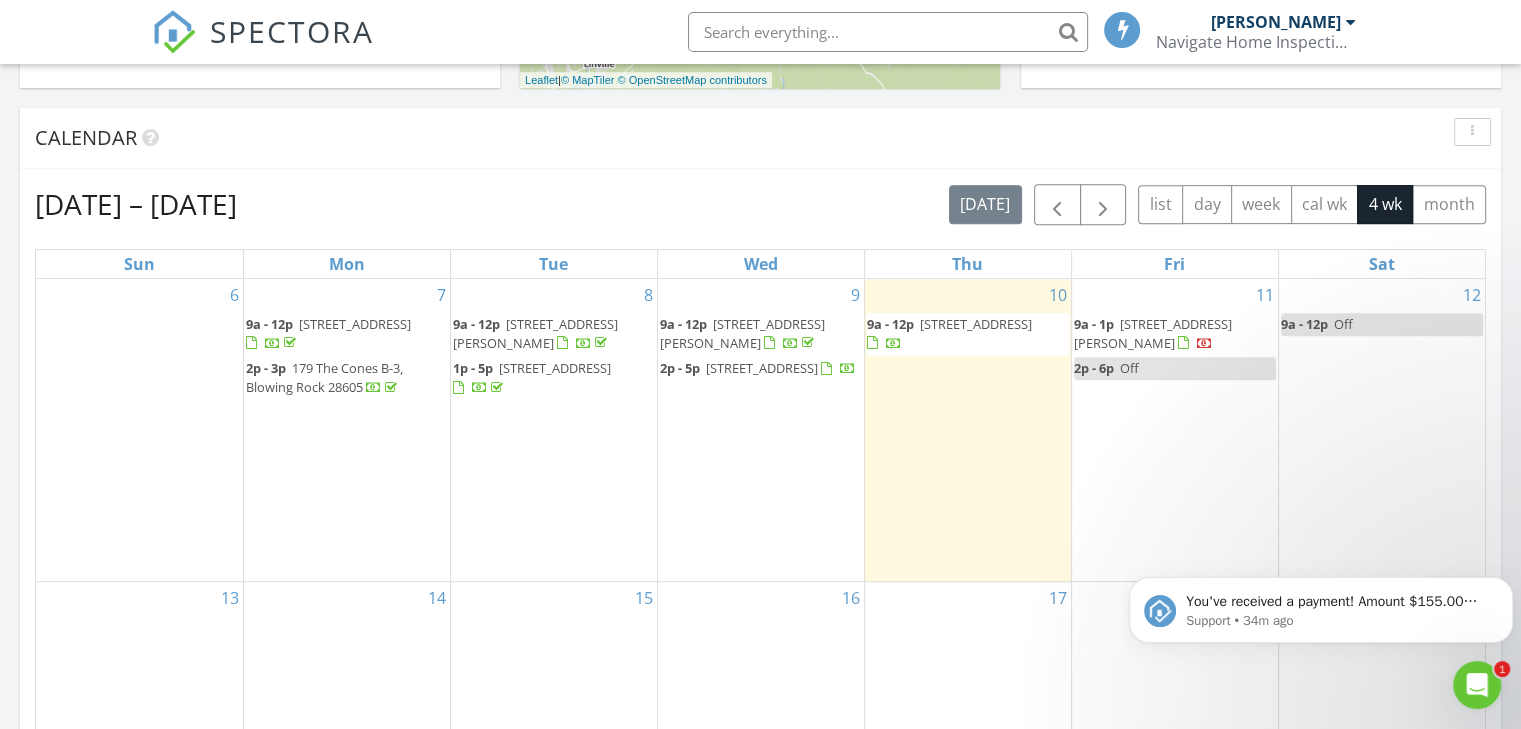click on "[STREET_ADDRESS][PERSON_NAME]" at bounding box center [1153, 333] 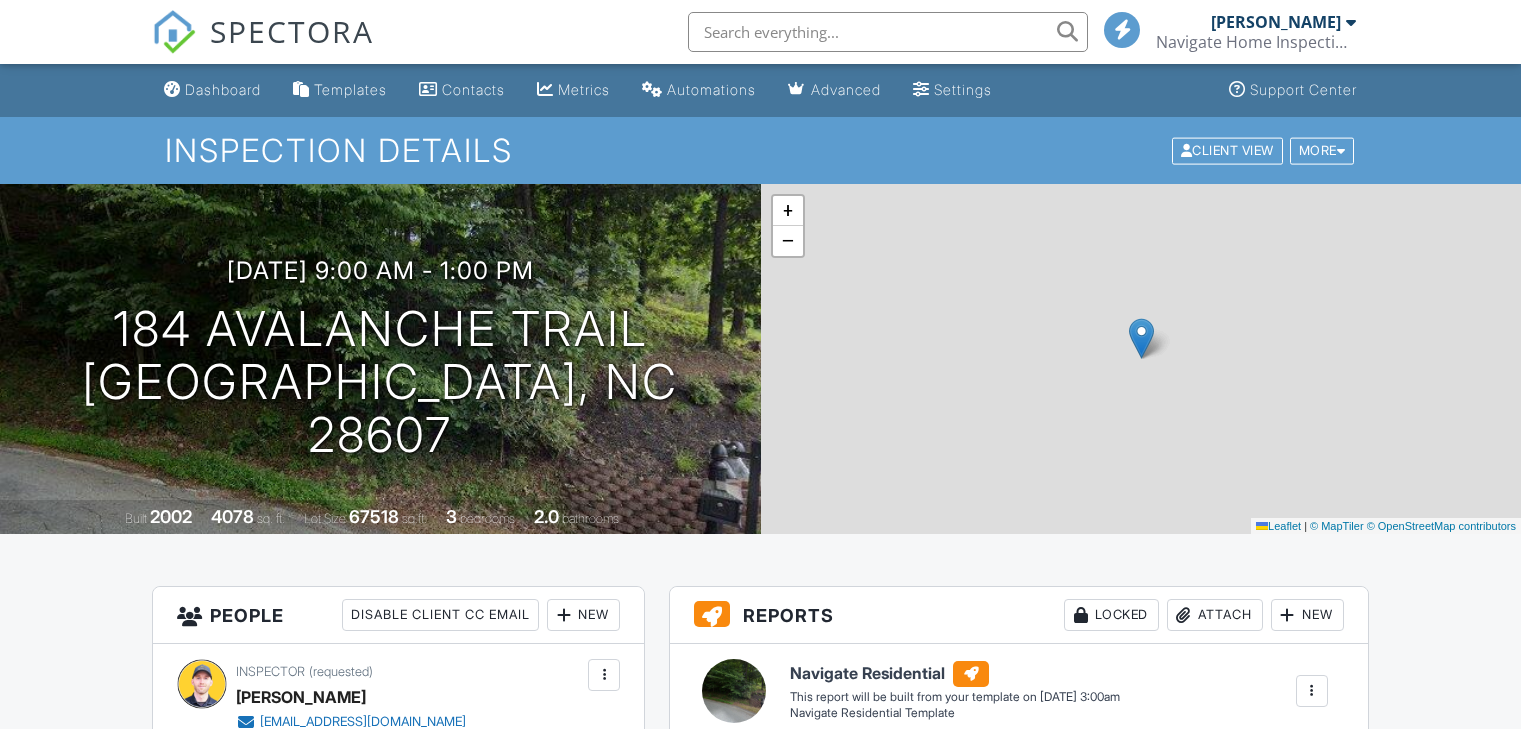 scroll, scrollTop: 0, scrollLeft: 0, axis: both 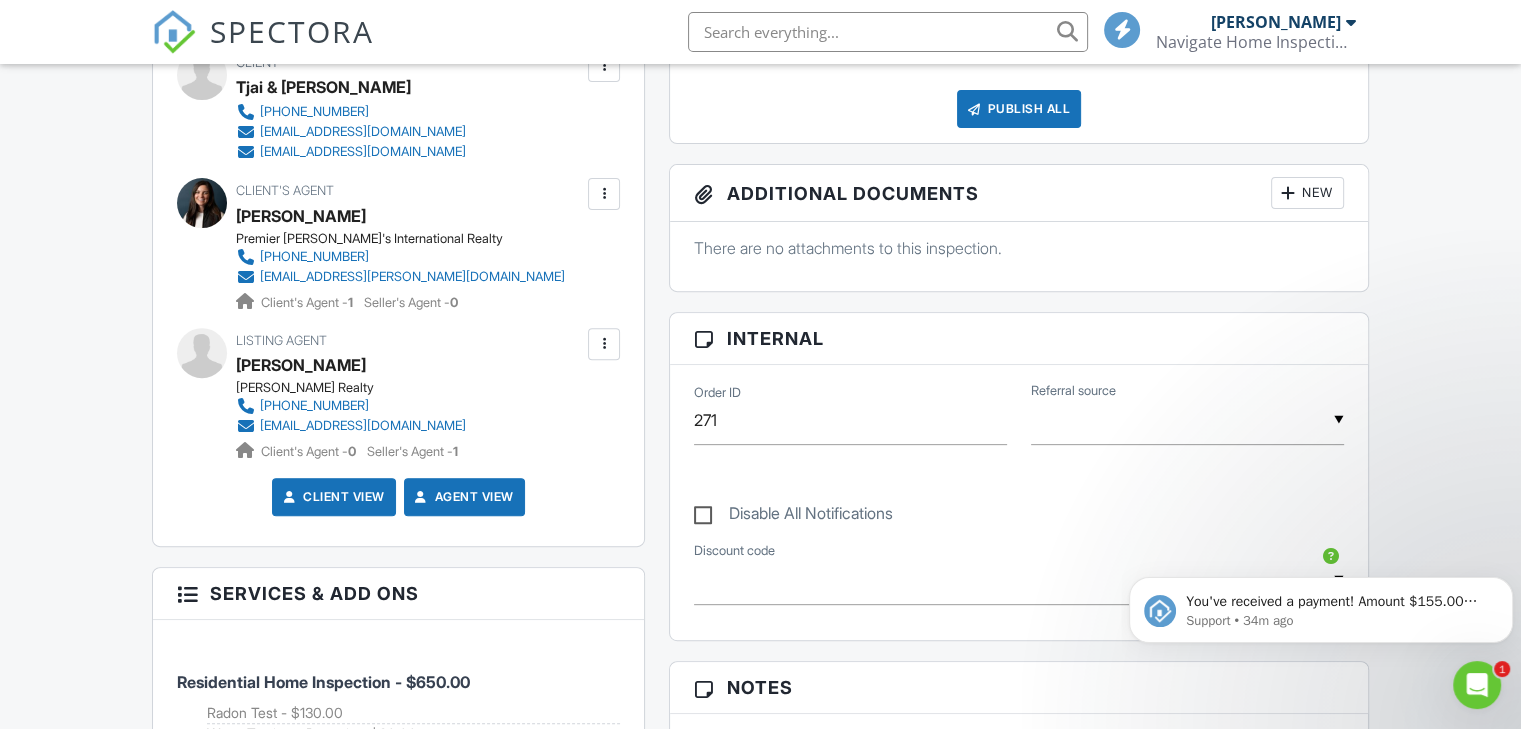 drag, startPoint x: 1535, startPoint y: 89, endPoint x: 1535, endPoint y: 243, distance: 154 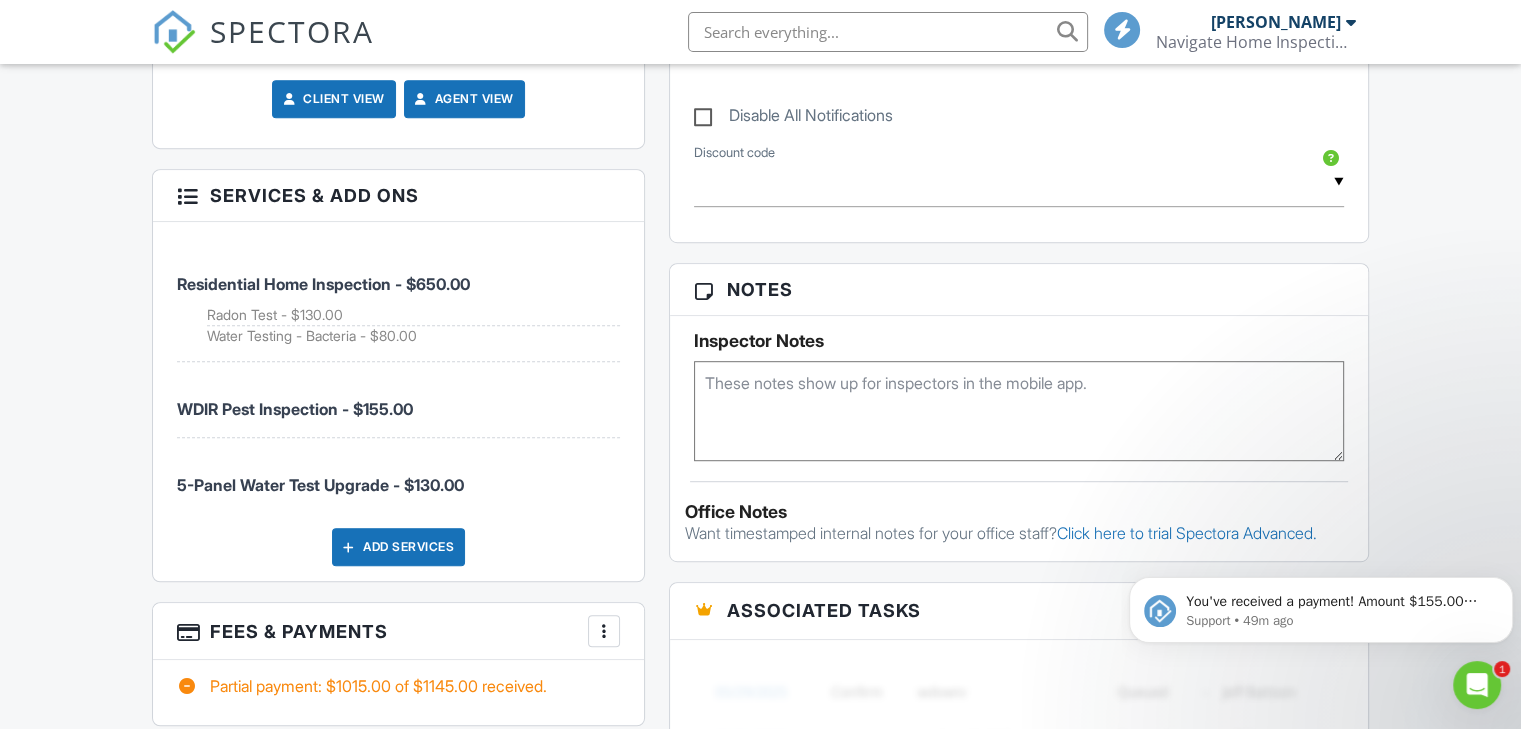 scroll, scrollTop: 1096, scrollLeft: 0, axis: vertical 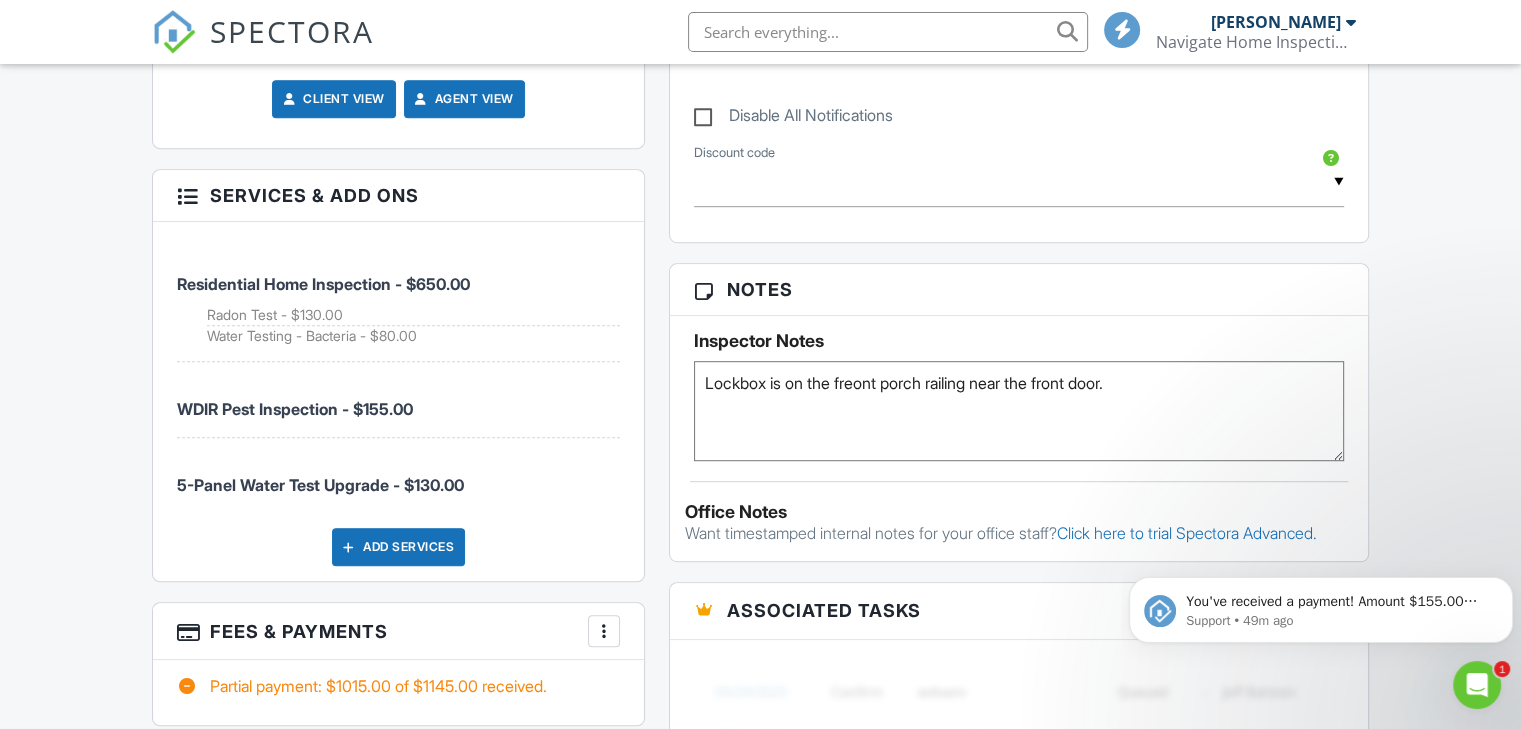 click on "Lockbox is on the freont porch railing near the front door." at bounding box center [1019, 411] 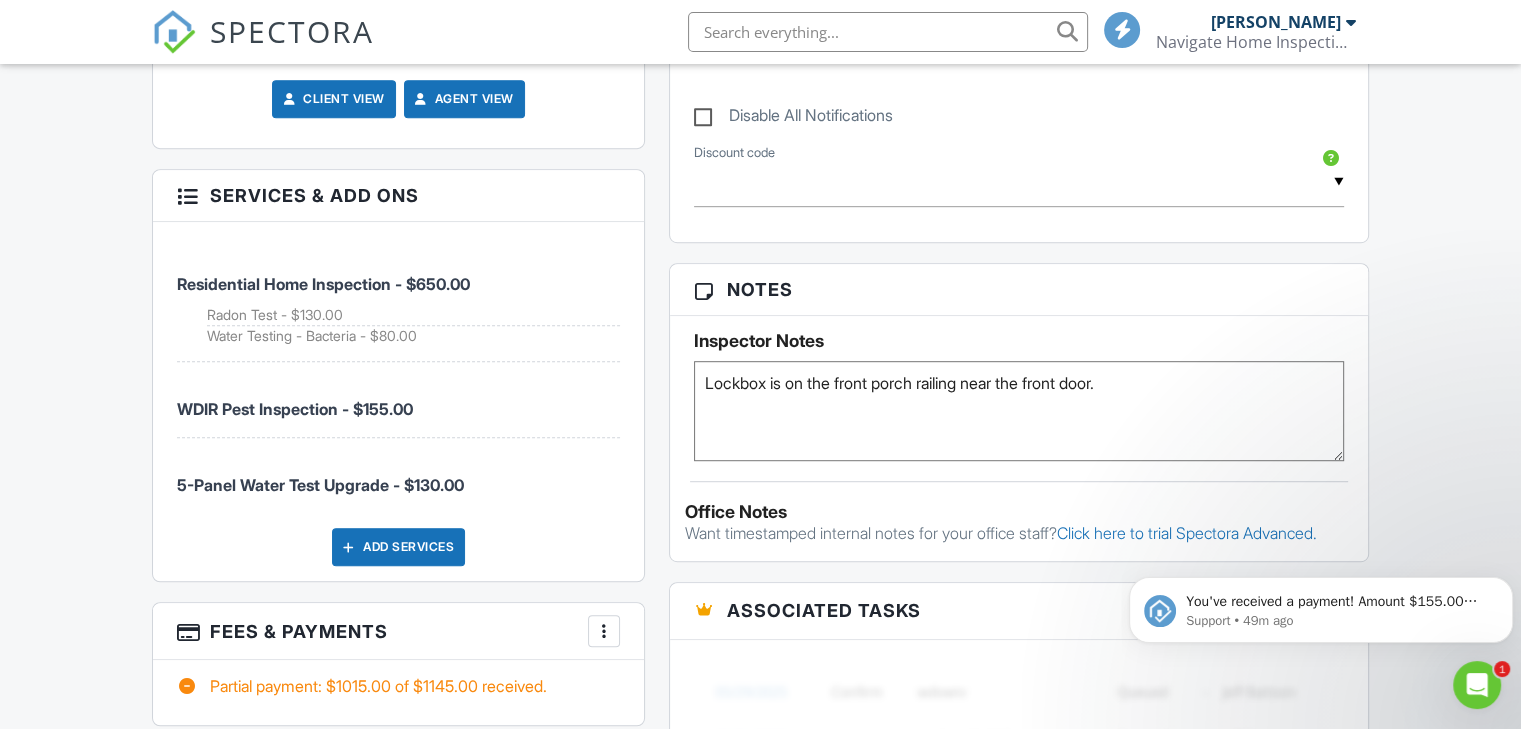 click on "Lockbox is on the front porch railing near the front door." at bounding box center (1019, 411) 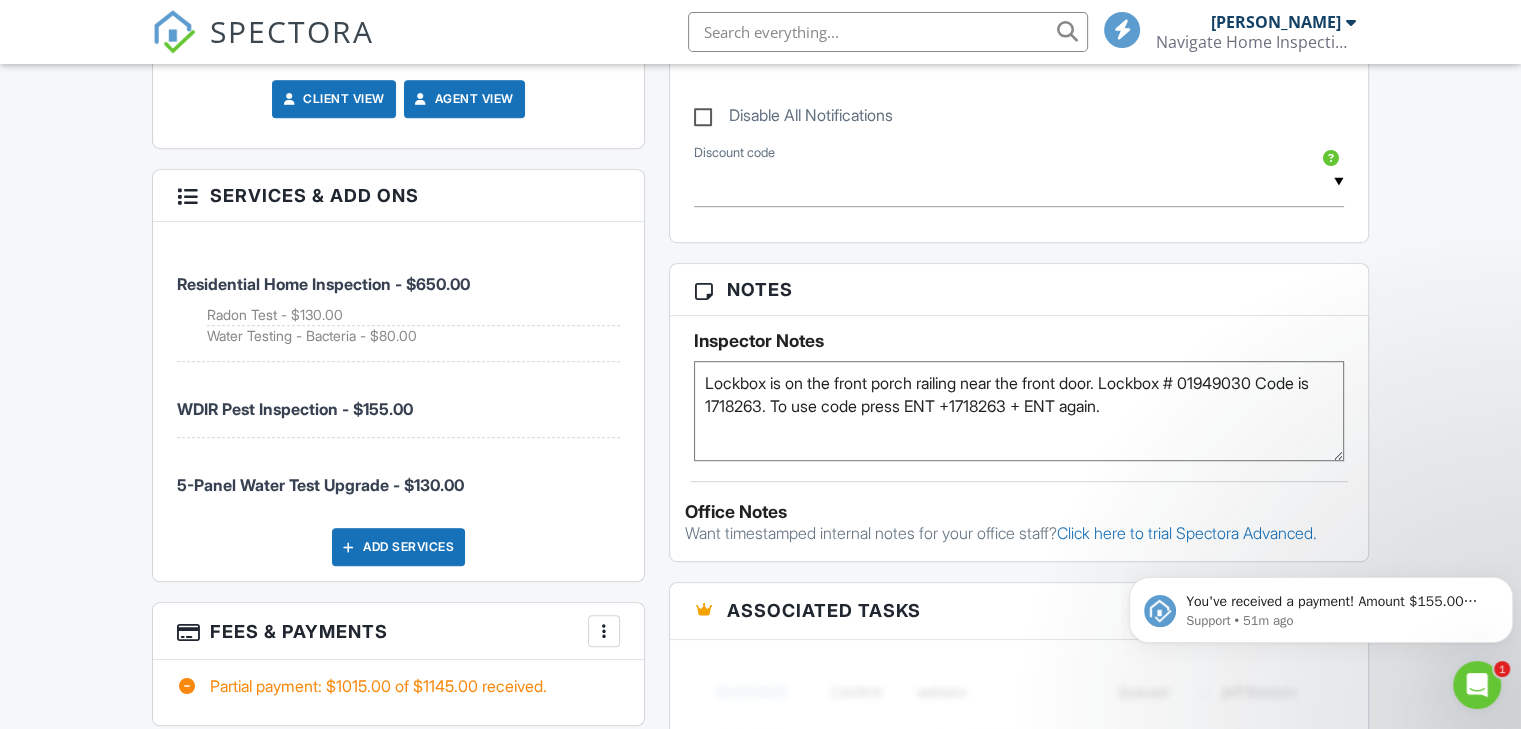 click on "Lockbox is on the front porch railing near the front door. Lockbox # 01949030 Code is 1718263. To use code press ENT +1718263 + ENT again." at bounding box center (1019, 411) 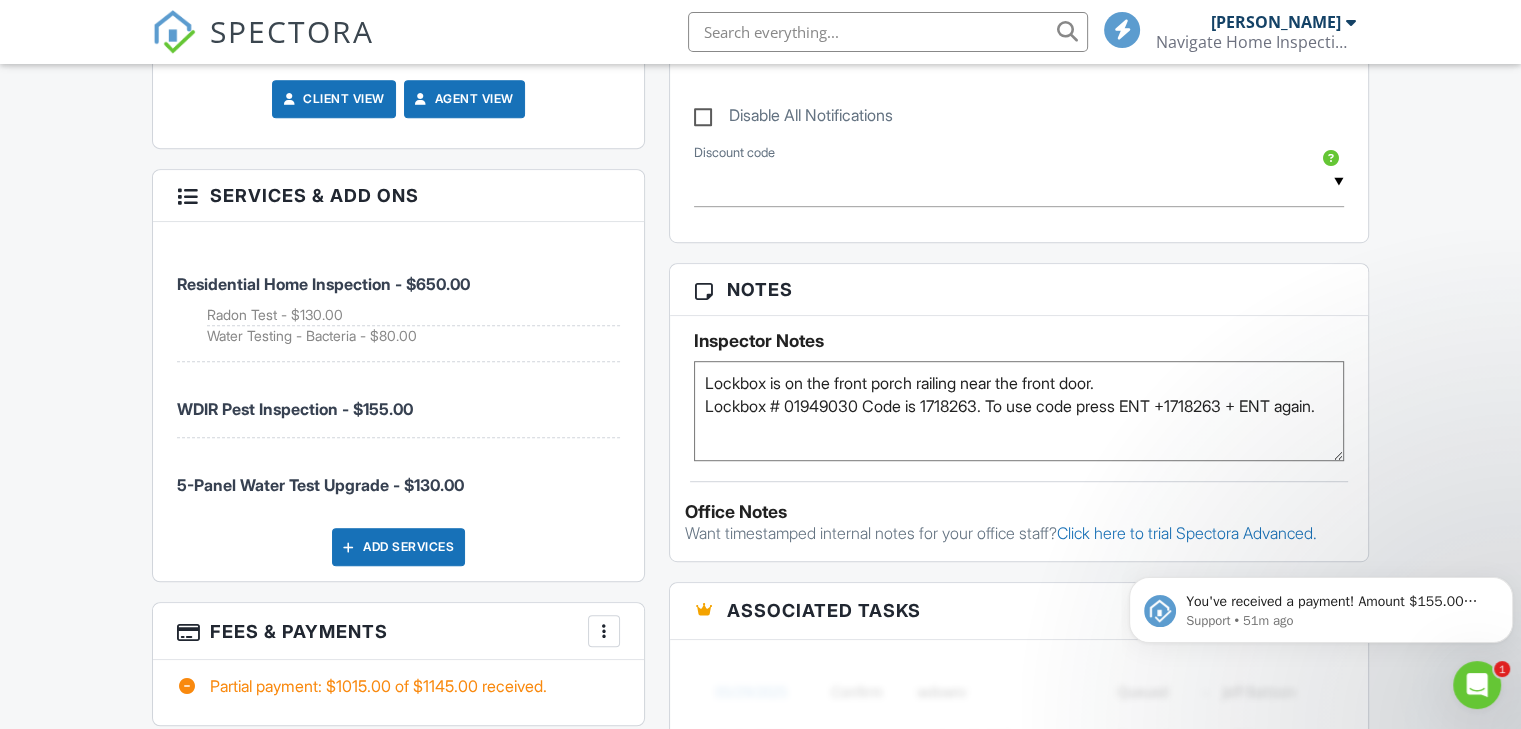 type on "Lockbox is on the front porch railing near the front door.
Lockbox # 01949030 Code is 1718263. To use code press ENT +1718263 + ENT again." 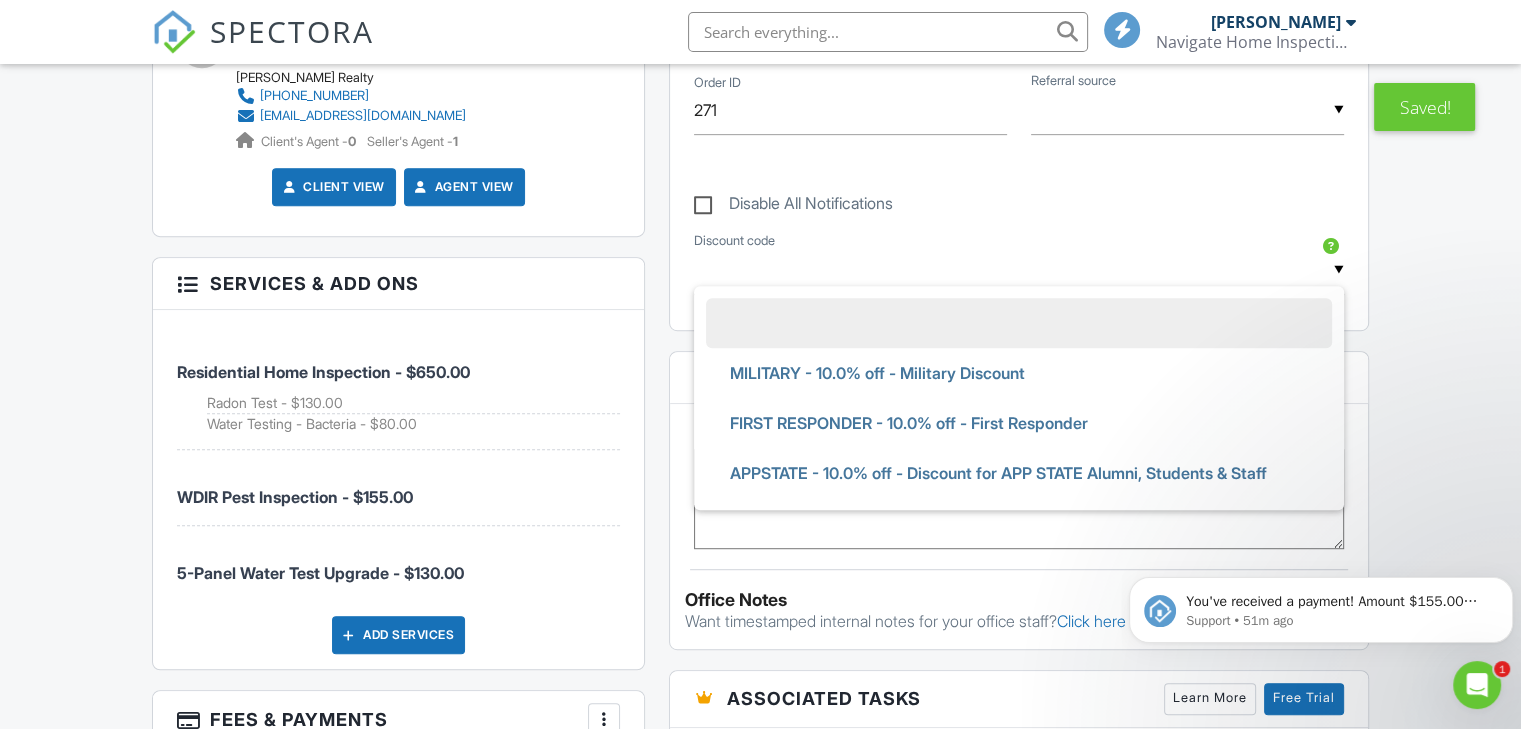 scroll, scrollTop: 710, scrollLeft: 0, axis: vertical 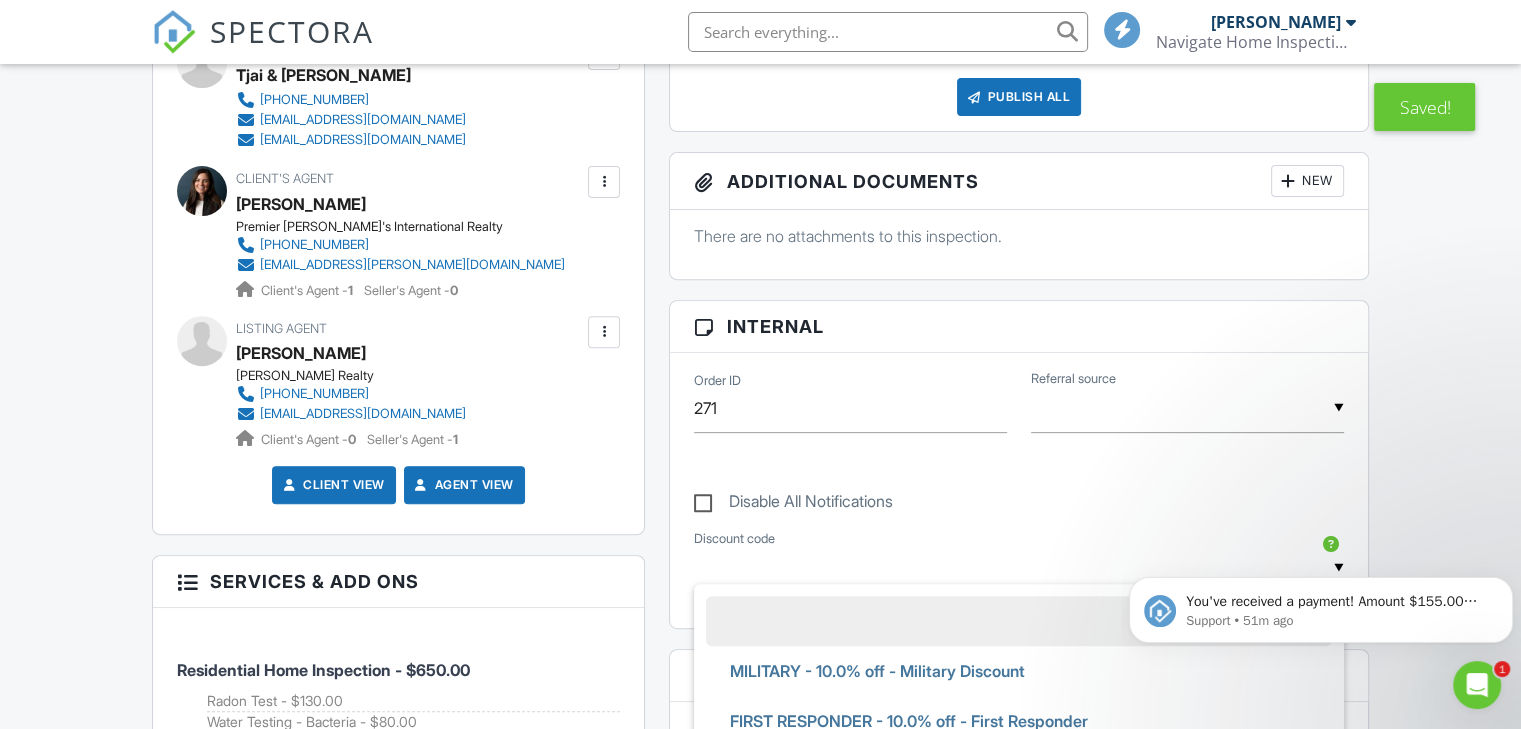 click on "Dashboard
Templates
Contacts
Metrics
Automations
Advanced
Settings
Support Center
Inspection Details
Client View
More
Property Details
Reschedule
Reorder / Copy
Share
Cancel
Delete
Print Order
Convert to V9
View Change Log
07/11/2025  9:00 am
- 1:00 pm
184 Avalanche Trail
Boone, NC 28607
Built
2002
4078
sq. ft.
Lot Size
67518
sq.ft.
3
bedrooms
2.0
bathrooms
+ −  Leaflet   |   © MapTiler   © OpenStreetMap contributors
All emails and texts are disabled for this inspection!
Turn on emails and texts
Turn on and Requeue Notifications
Reports
Locked
Attach
New
Navigate Residential
Navigate Residential Template" at bounding box center (760, 887) 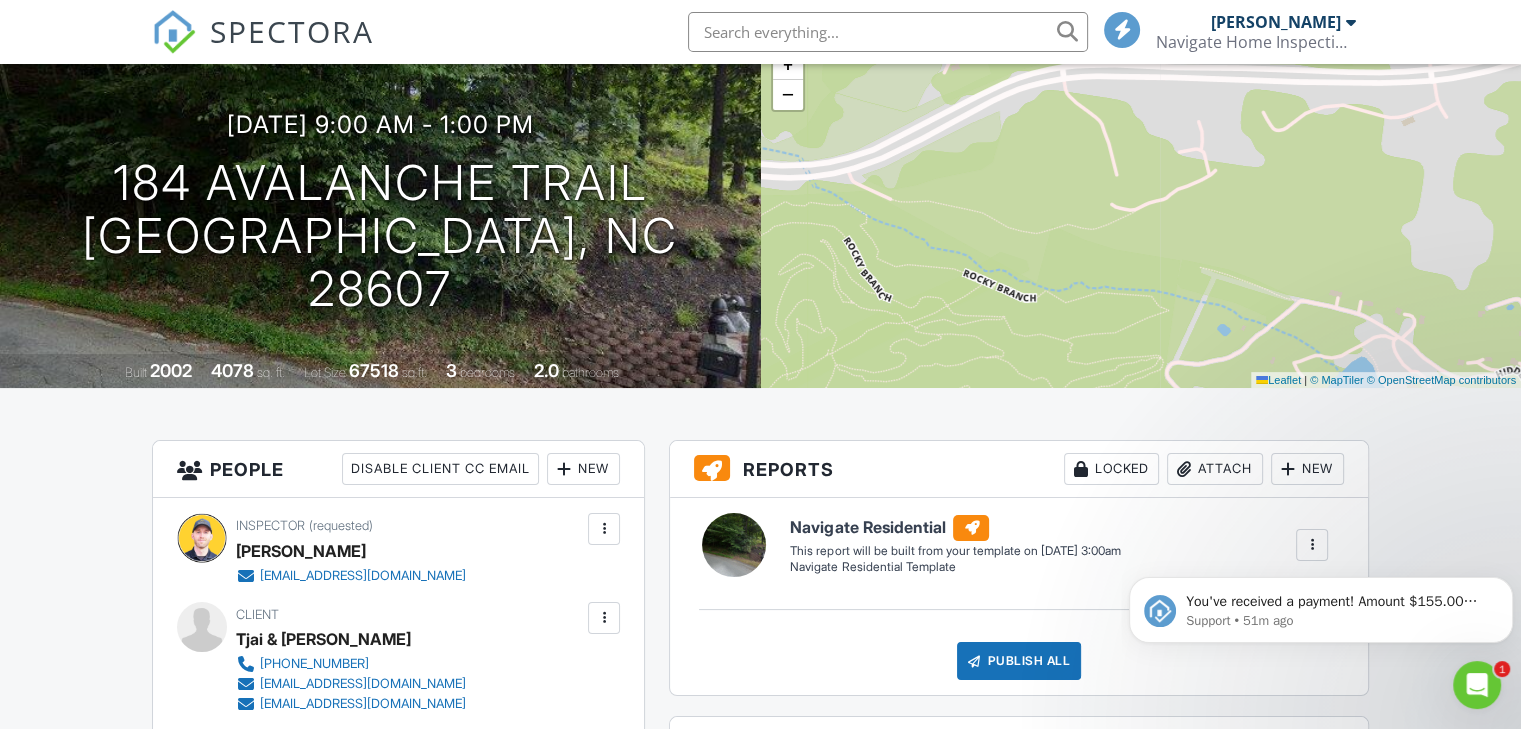 scroll, scrollTop: 0, scrollLeft: 0, axis: both 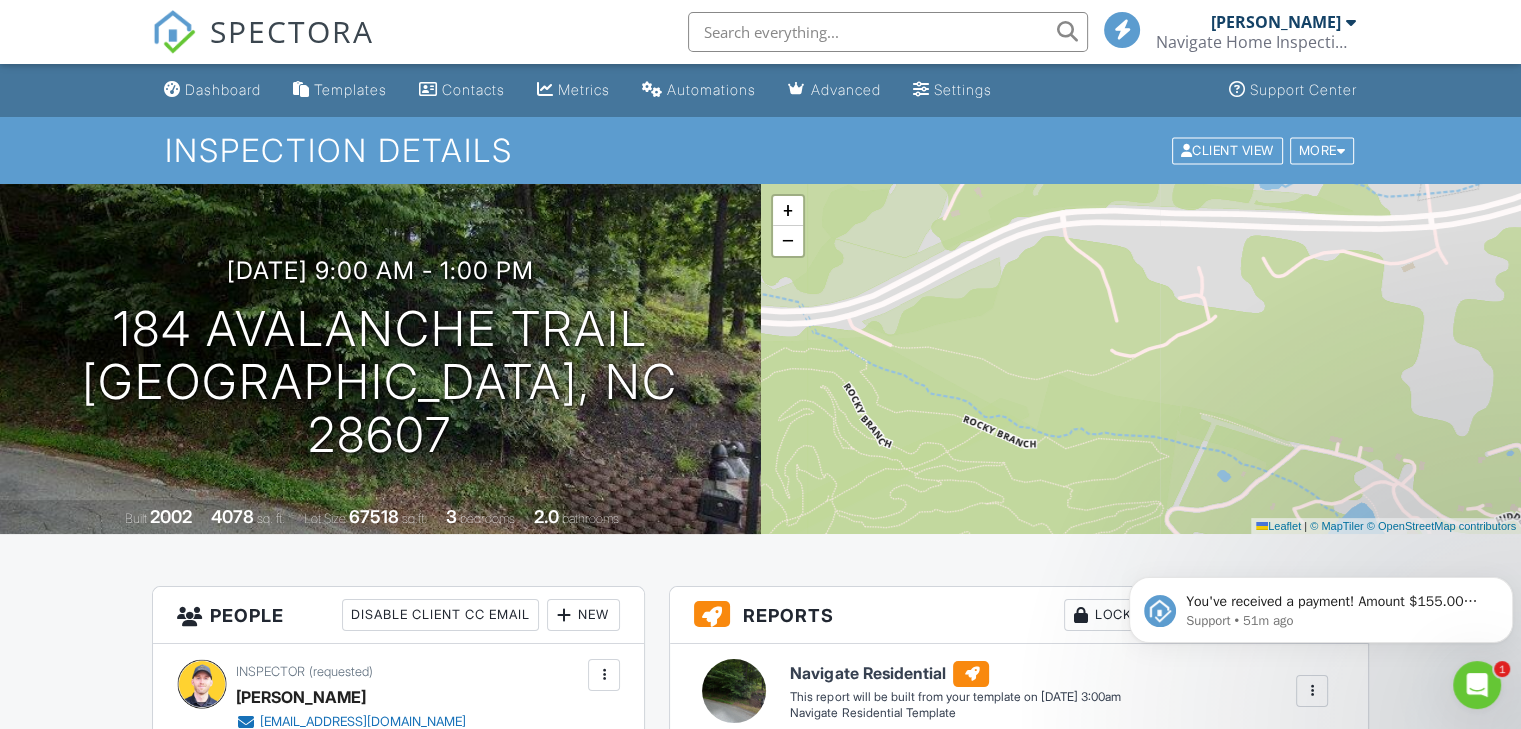 click on "SPECTORA" at bounding box center (292, 31) 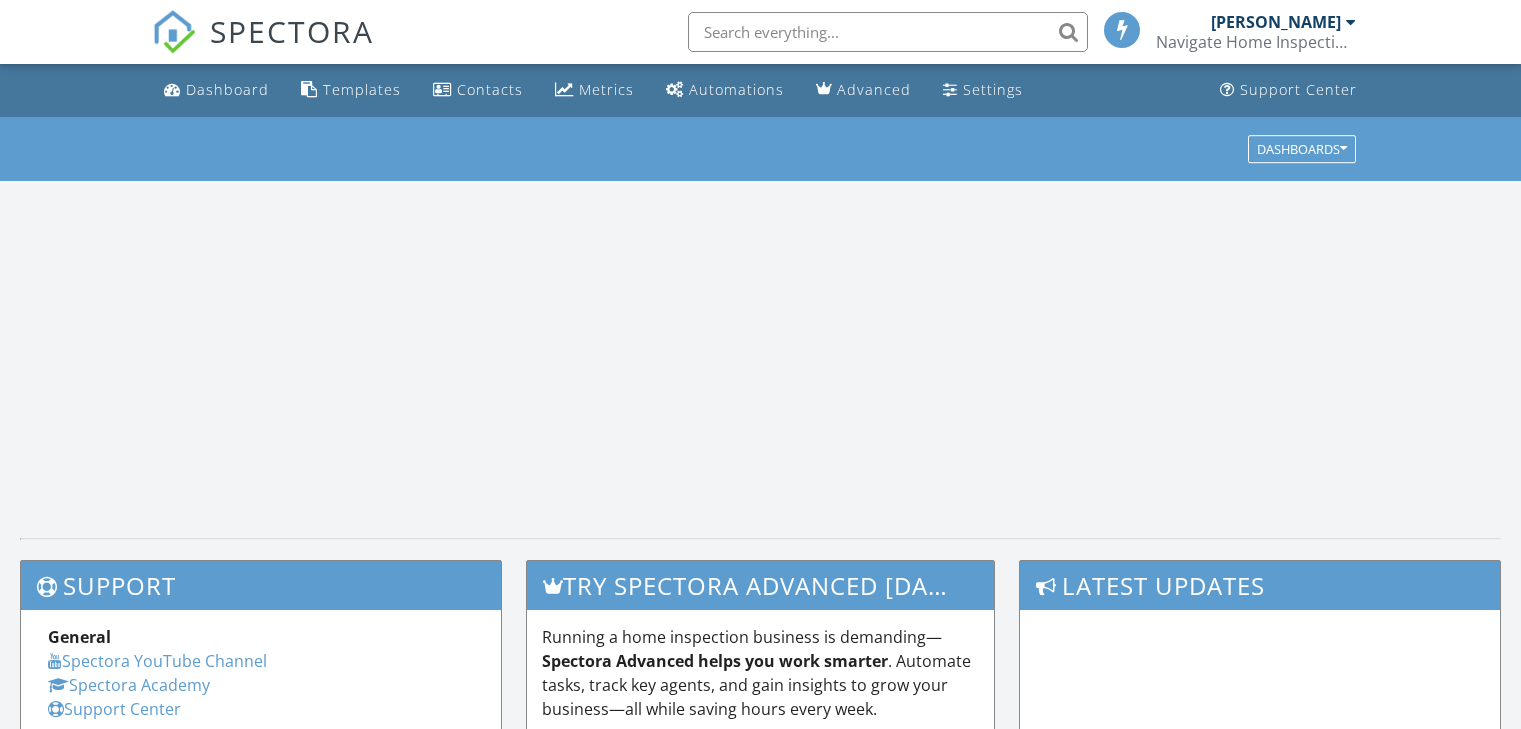 scroll, scrollTop: 0, scrollLeft: 0, axis: both 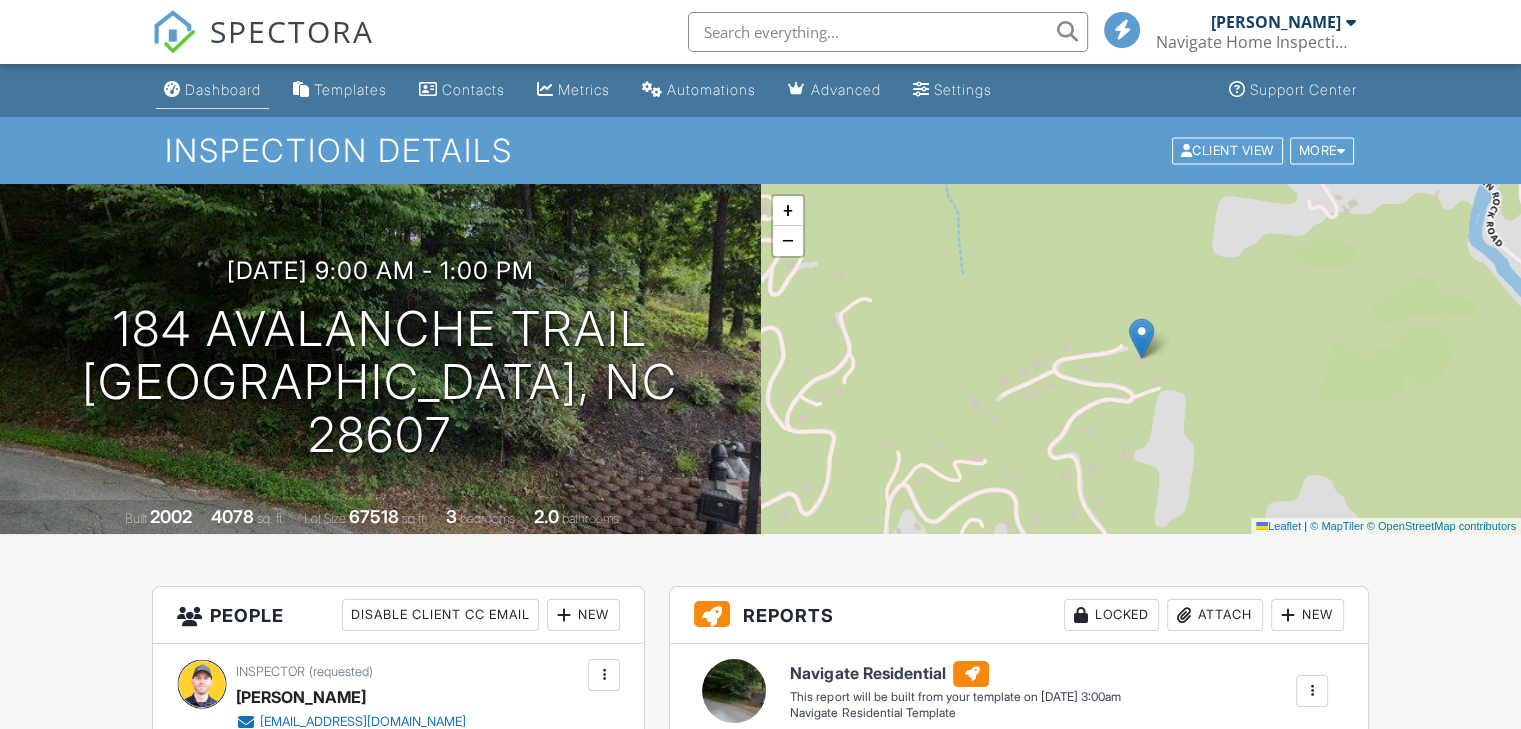 click on "Dashboard" at bounding box center [223, 89] 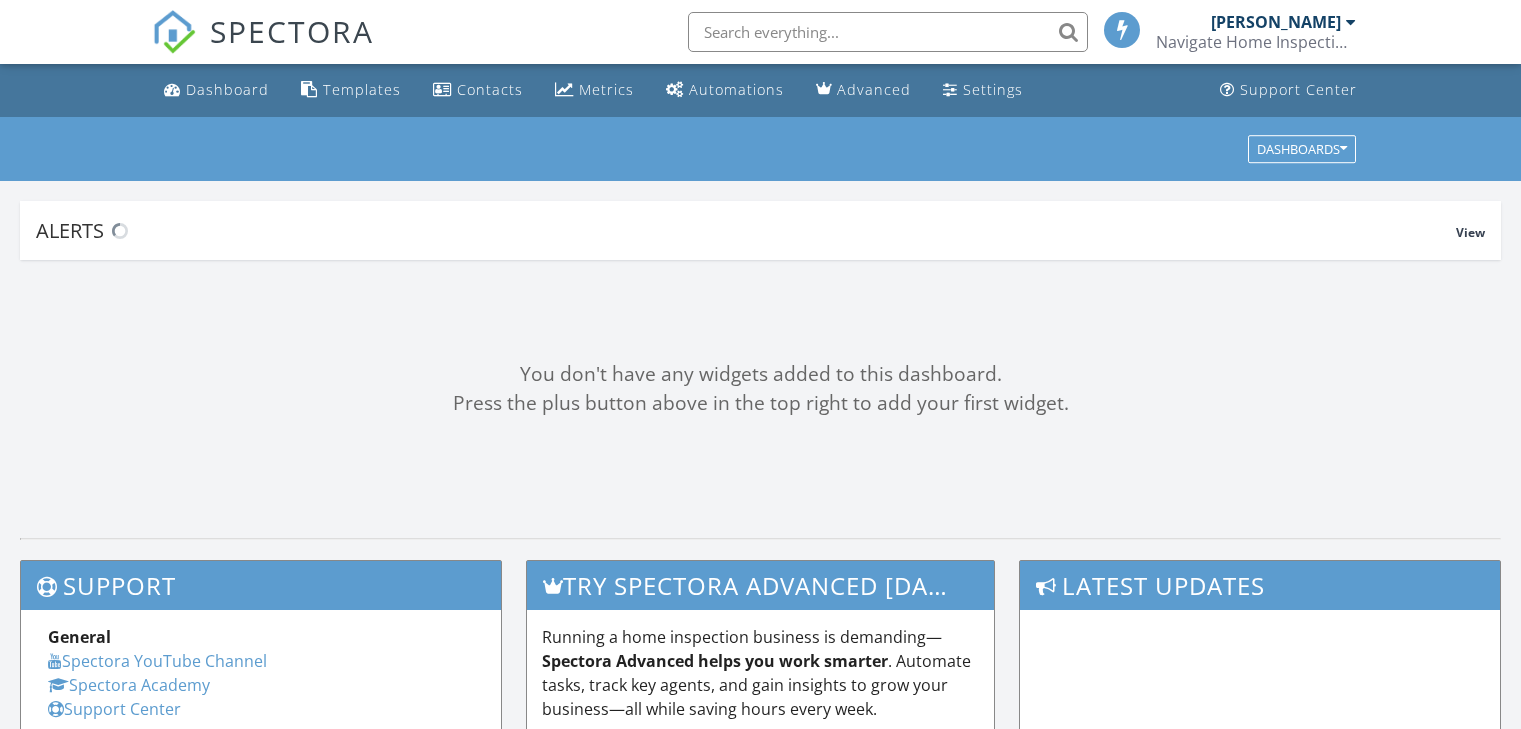 scroll, scrollTop: 0, scrollLeft: 0, axis: both 